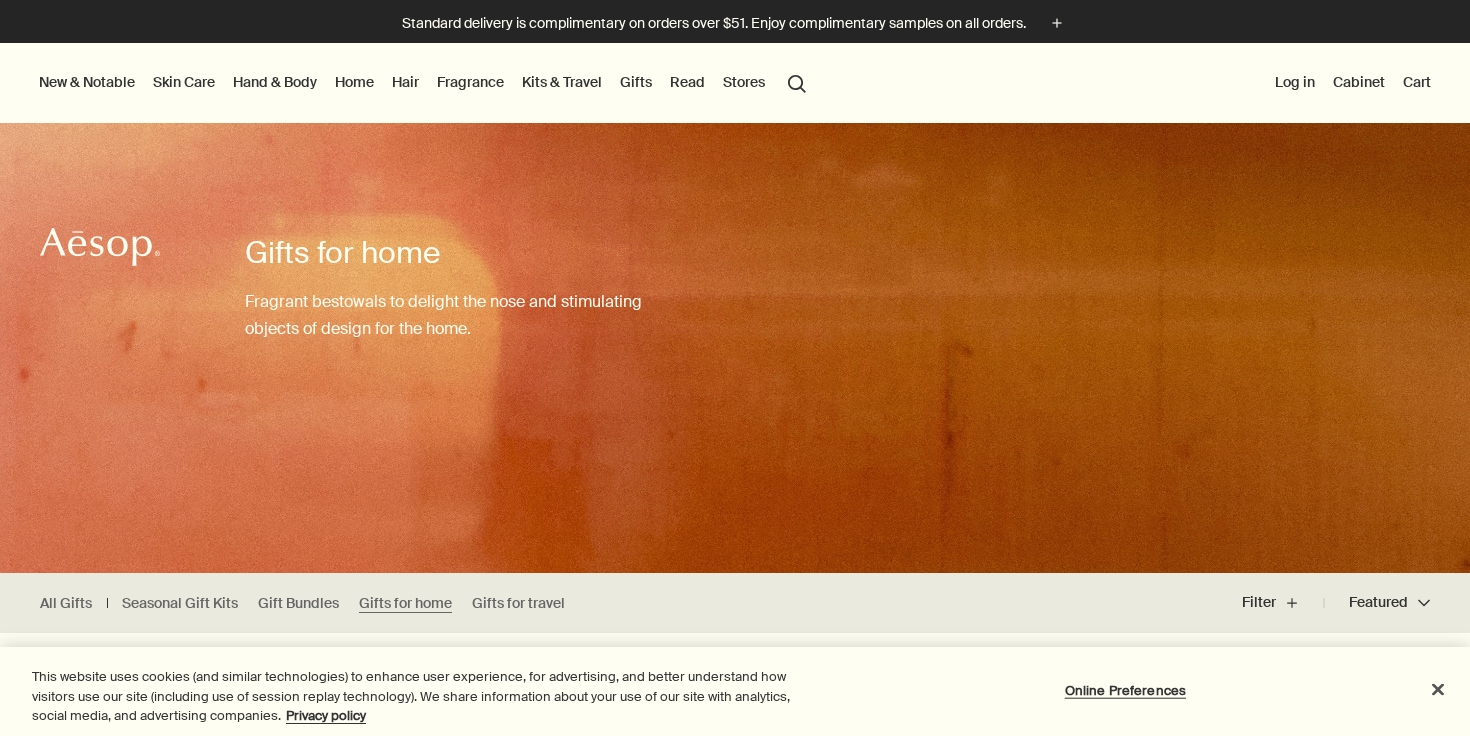 scroll, scrollTop: 437, scrollLeft: 0, axis: vertical 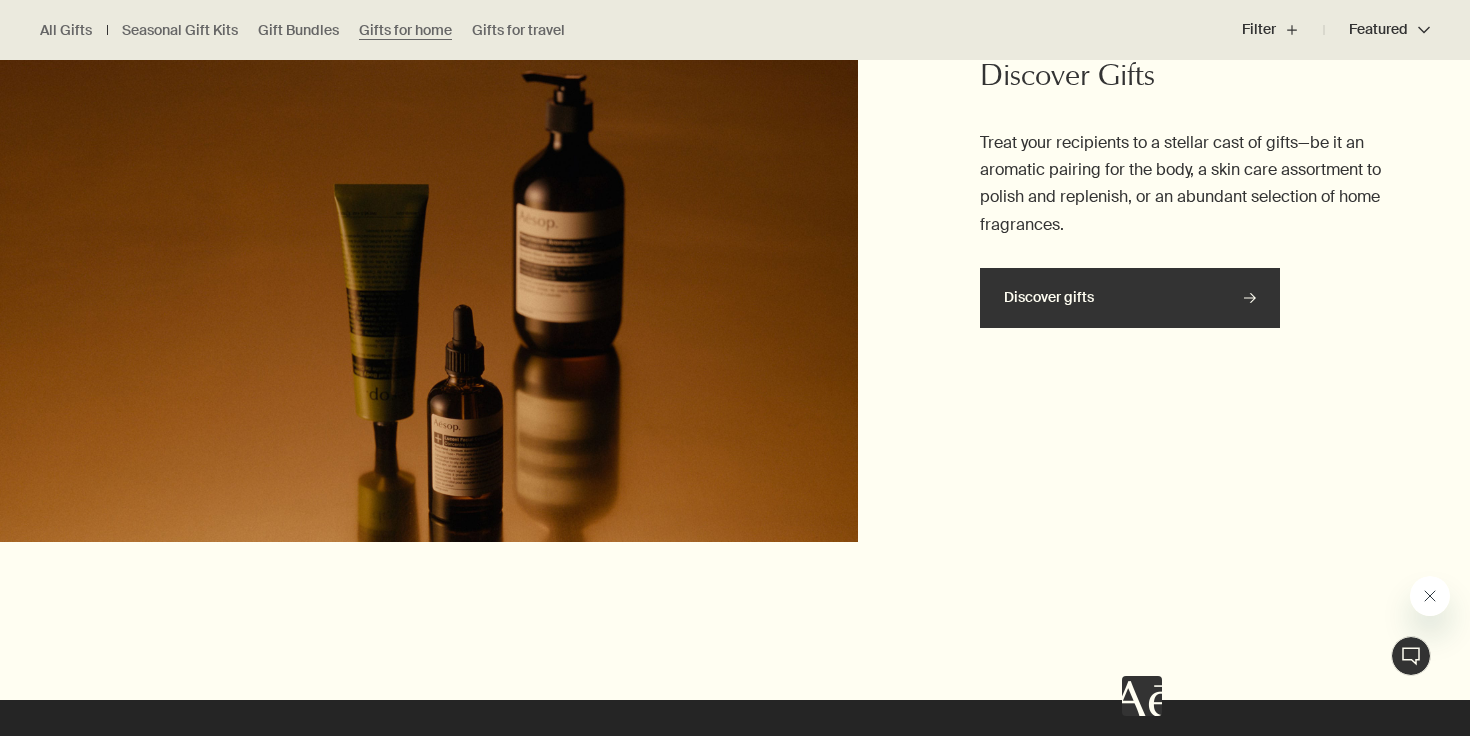 click on "Discover gifts   rightArrow" at bounding box center [1130, 298] 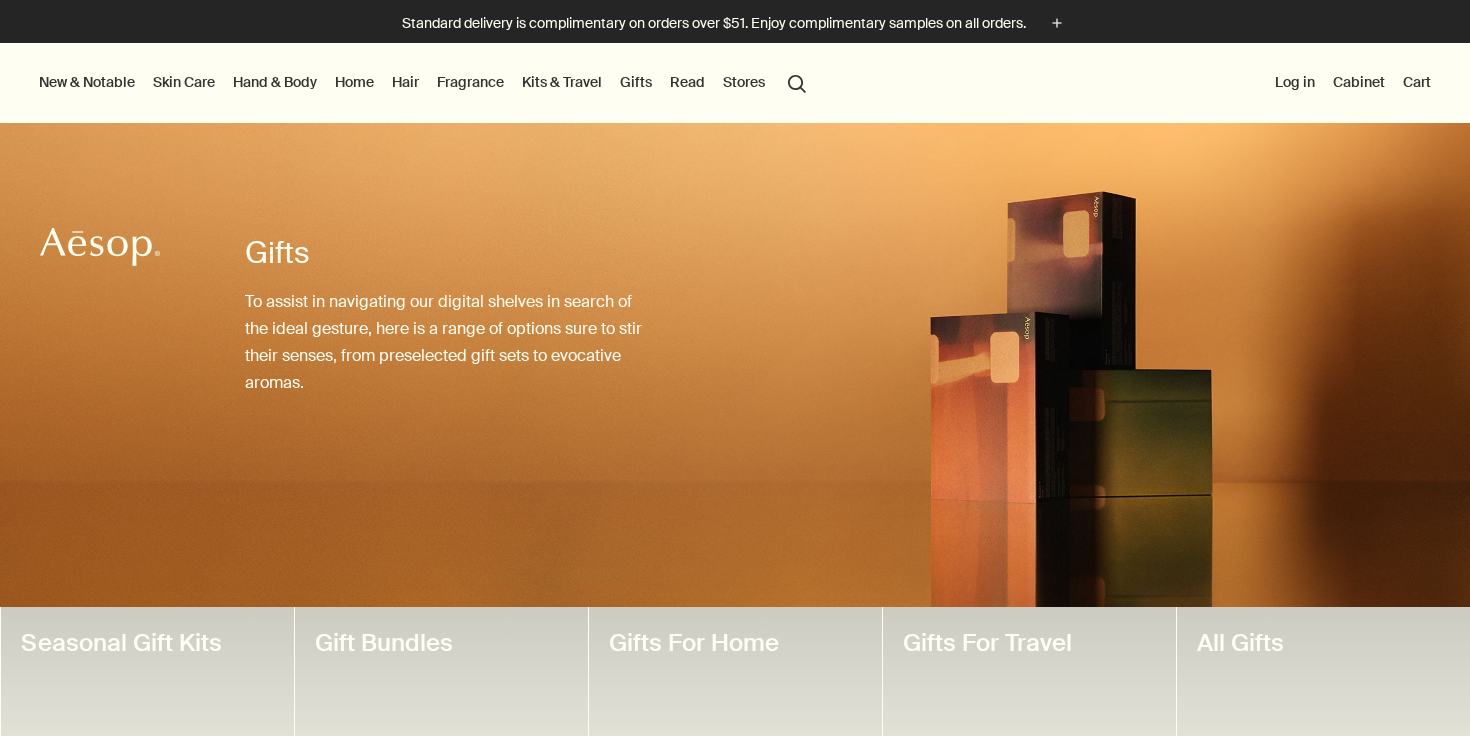 scroll, scrollTop: 0, scrollLeft: 0, axis: both 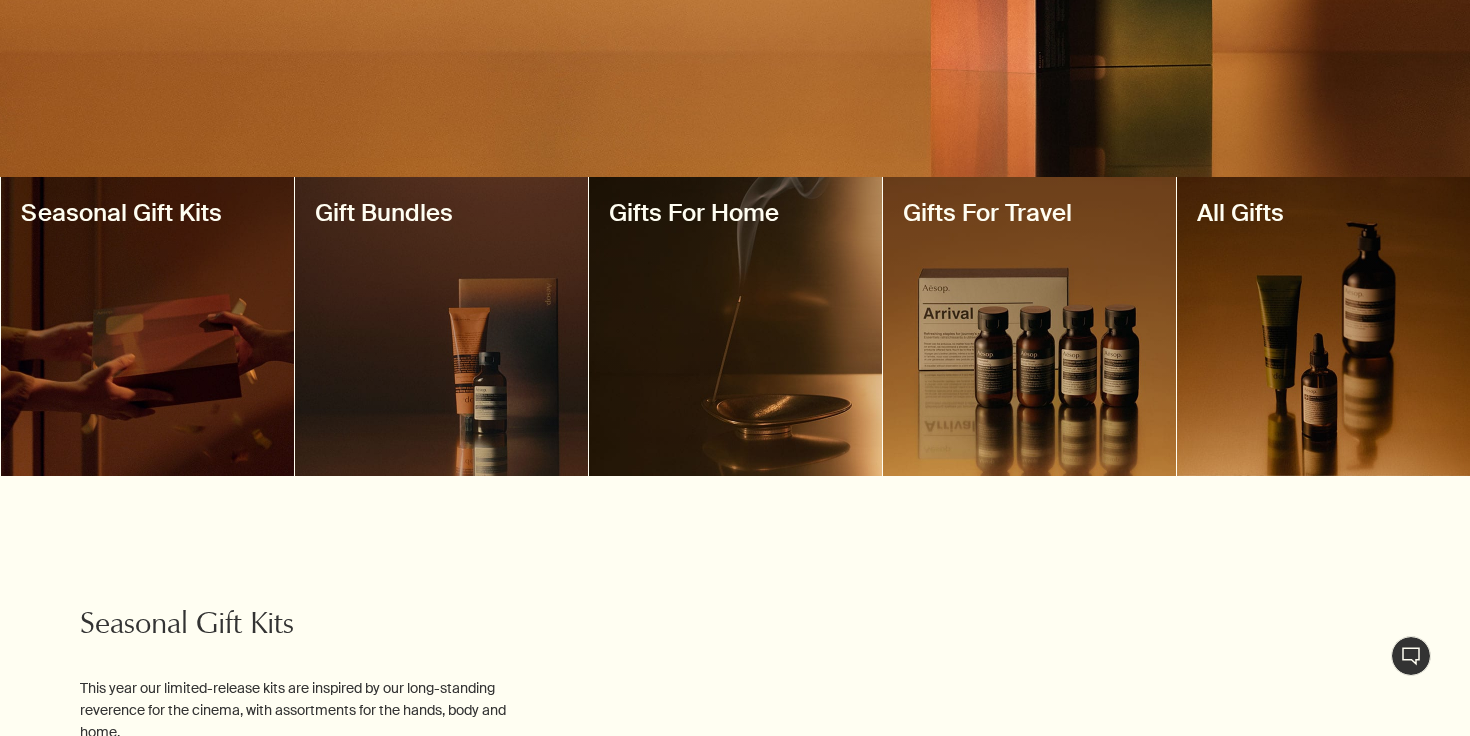 click at bounding box center [735, 326] 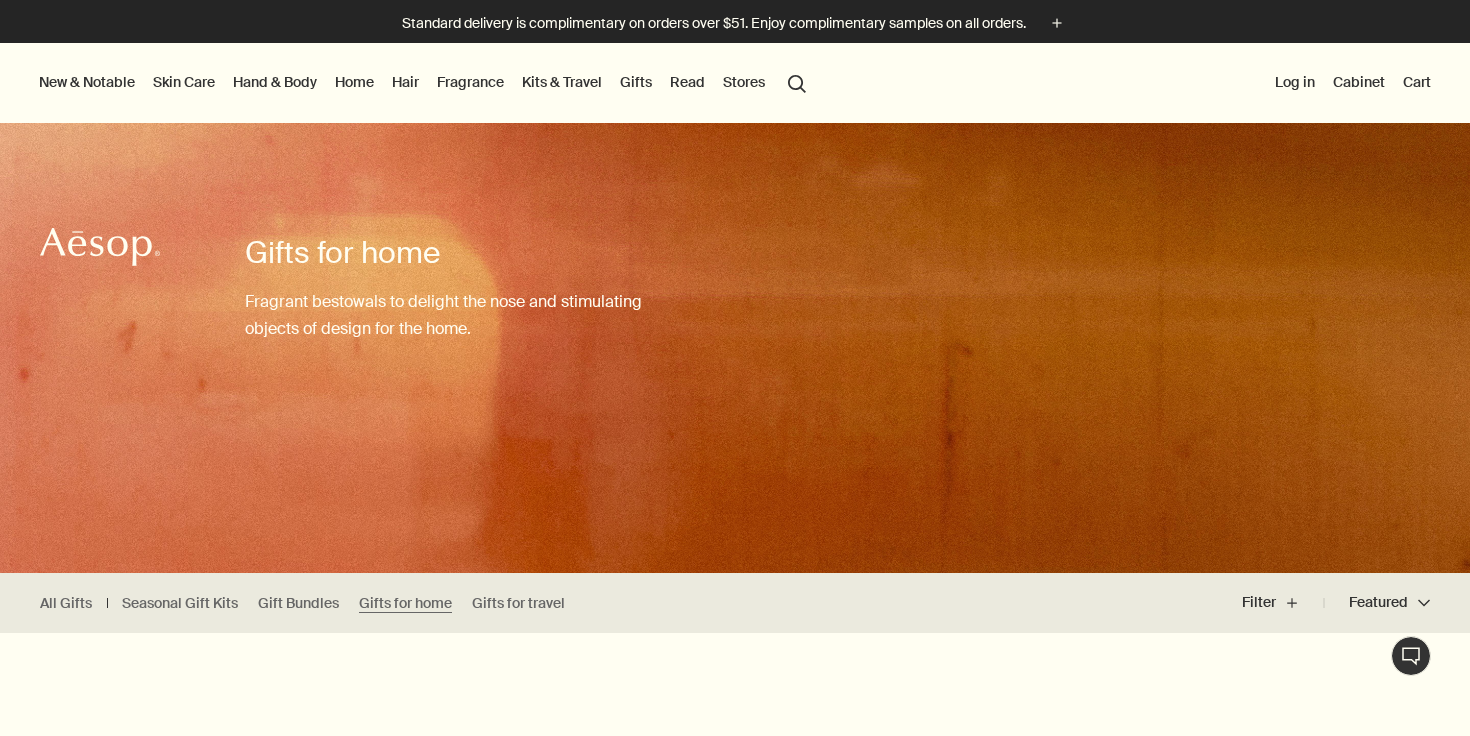 scroll, scrollTop: 0, scrollLeft: 0, axis: both 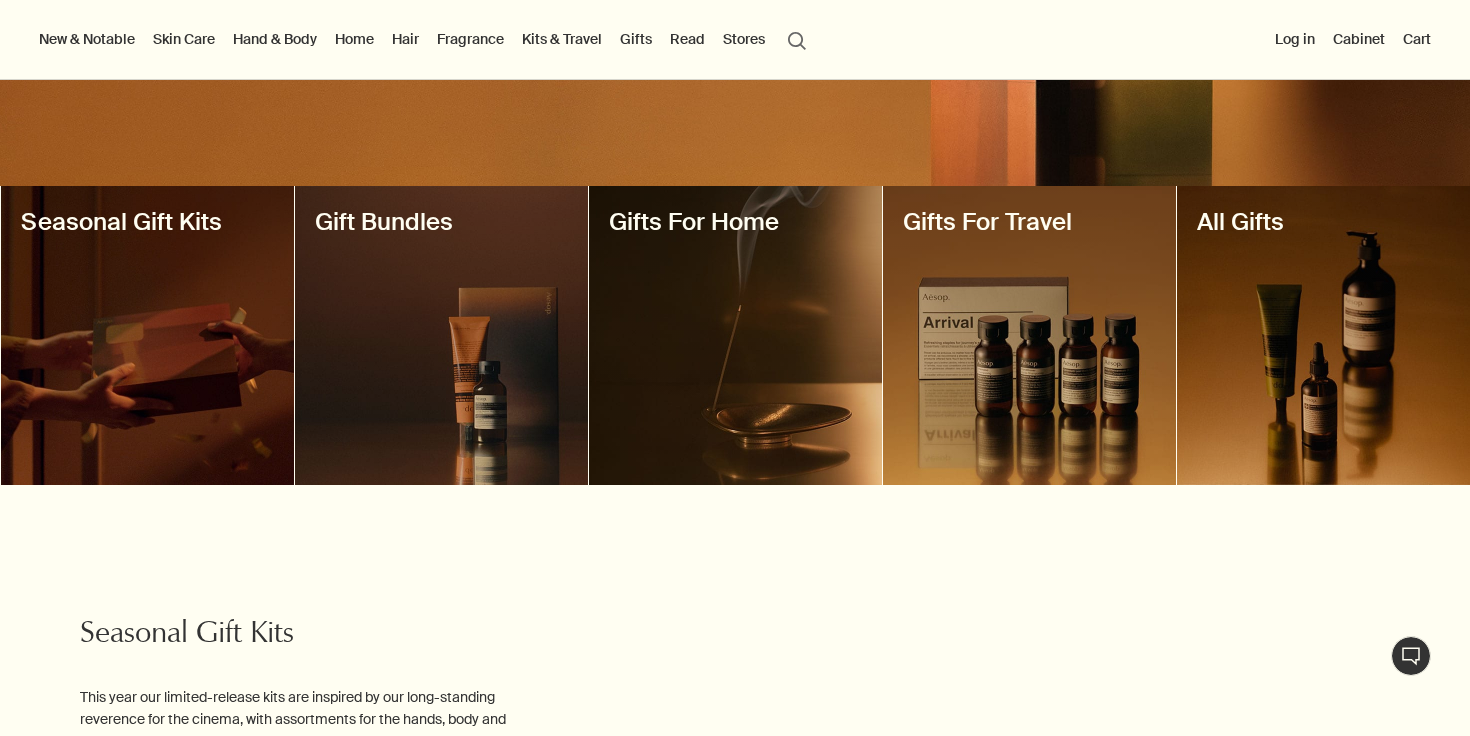 click at bounding box center [147, 335] 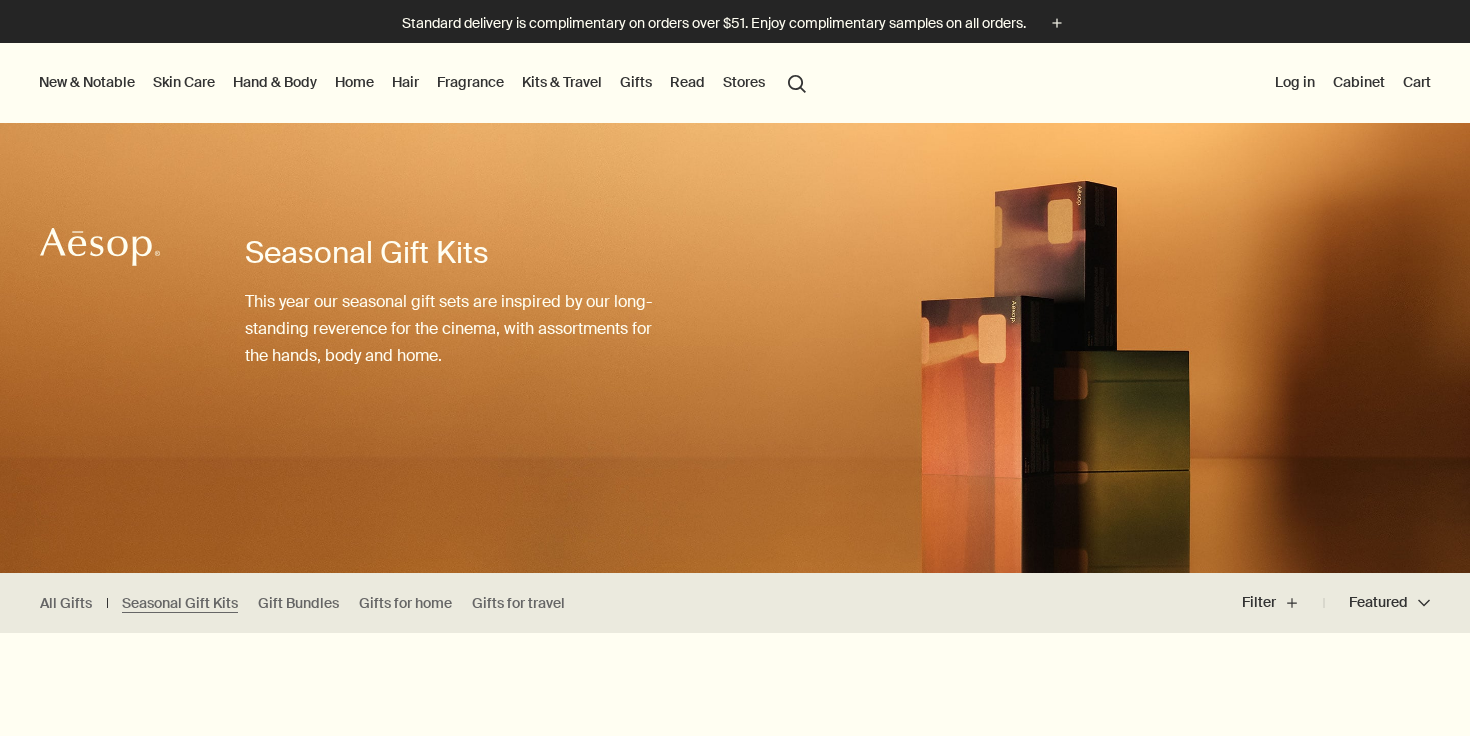 scroll, scrollTop: 0, scrollLeft: 0, axis: both 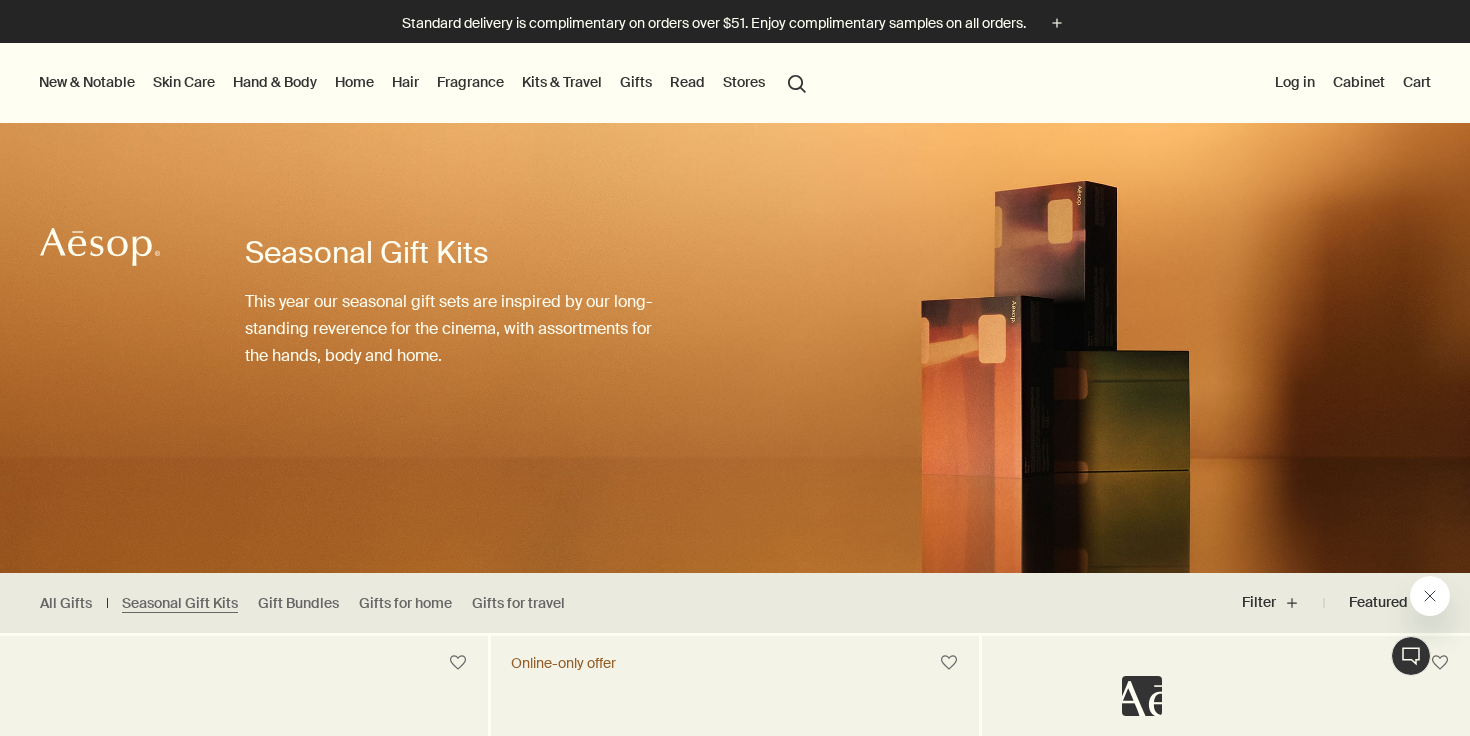 click on "Hand & Body" at bounding box center (275, 82) 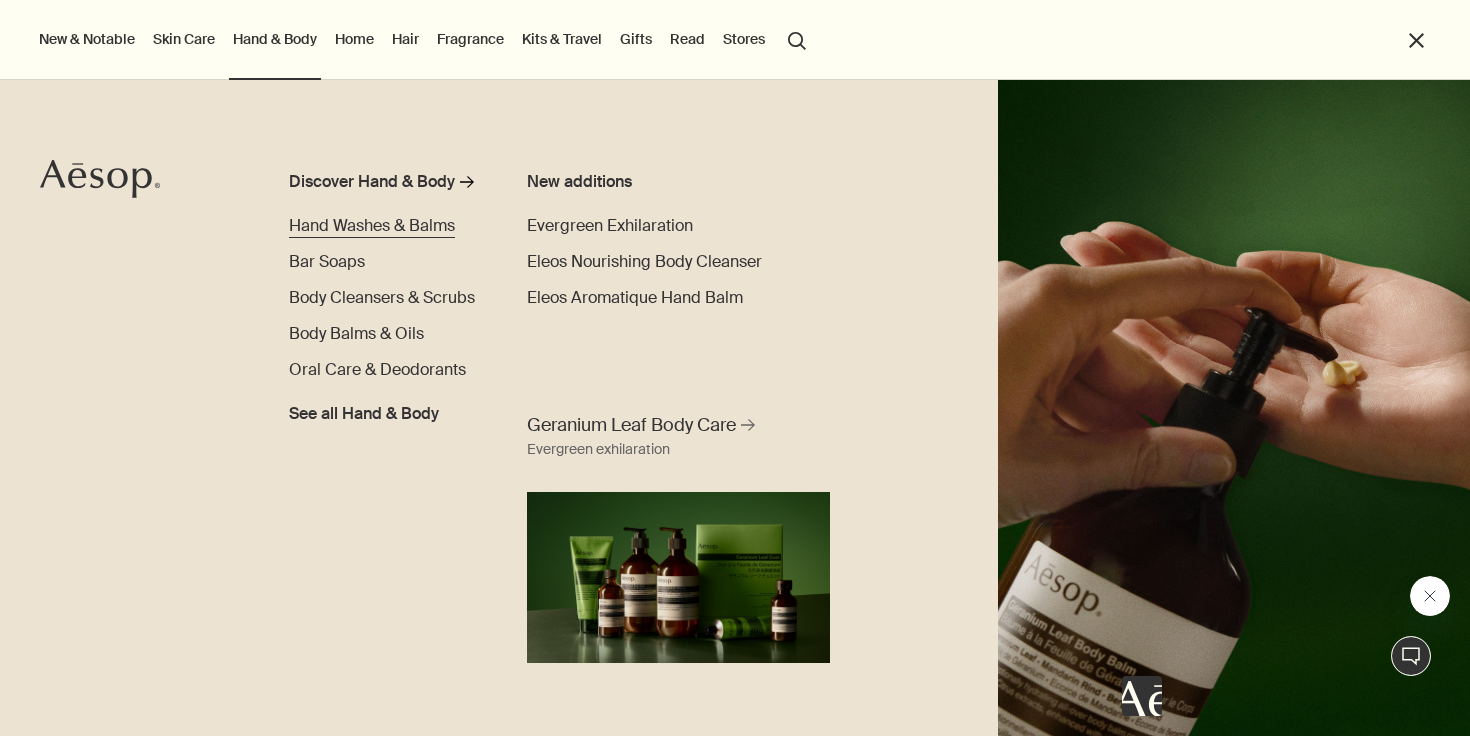 click on "Hand Washes & Balms" at bounding box center (372, 225) 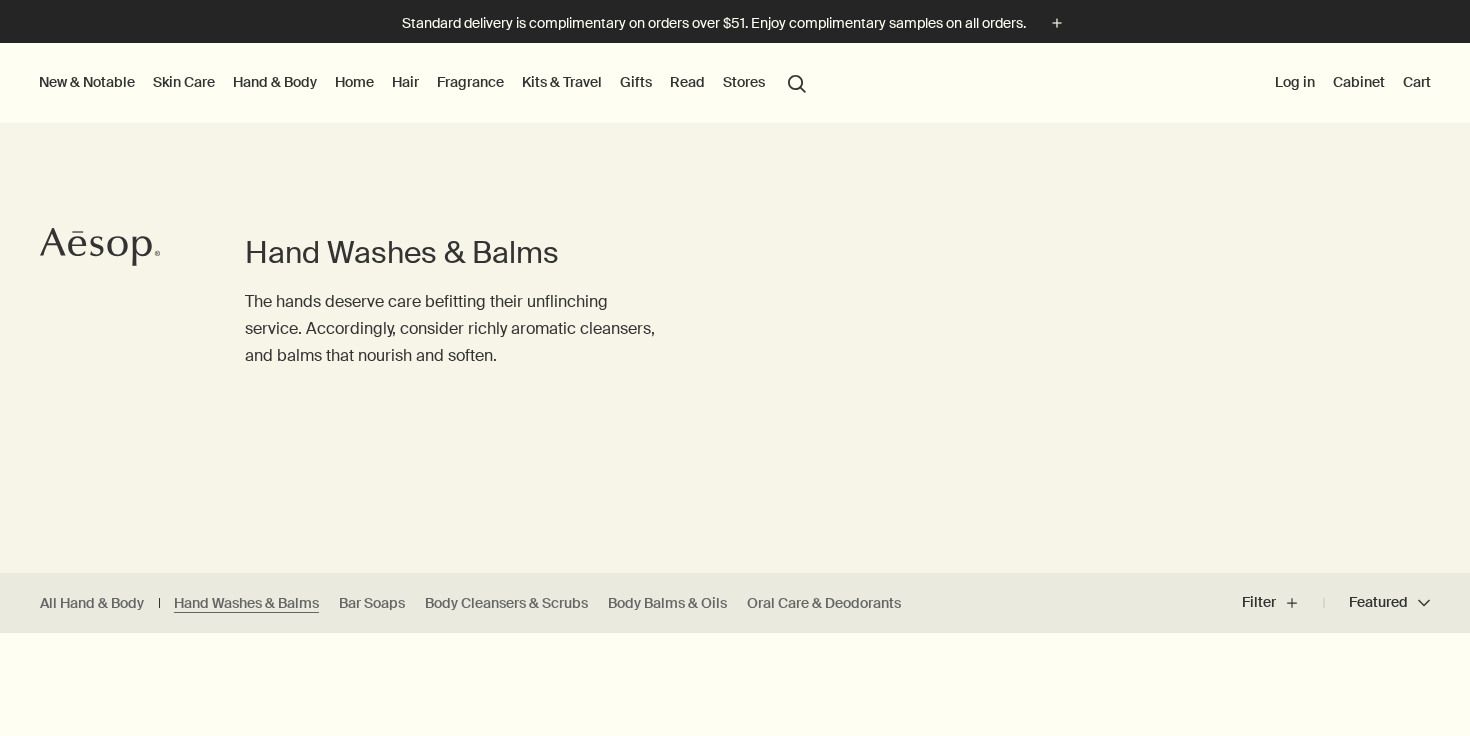 scroll, scrollTop: 0, scrollLeft: 0, axis: both 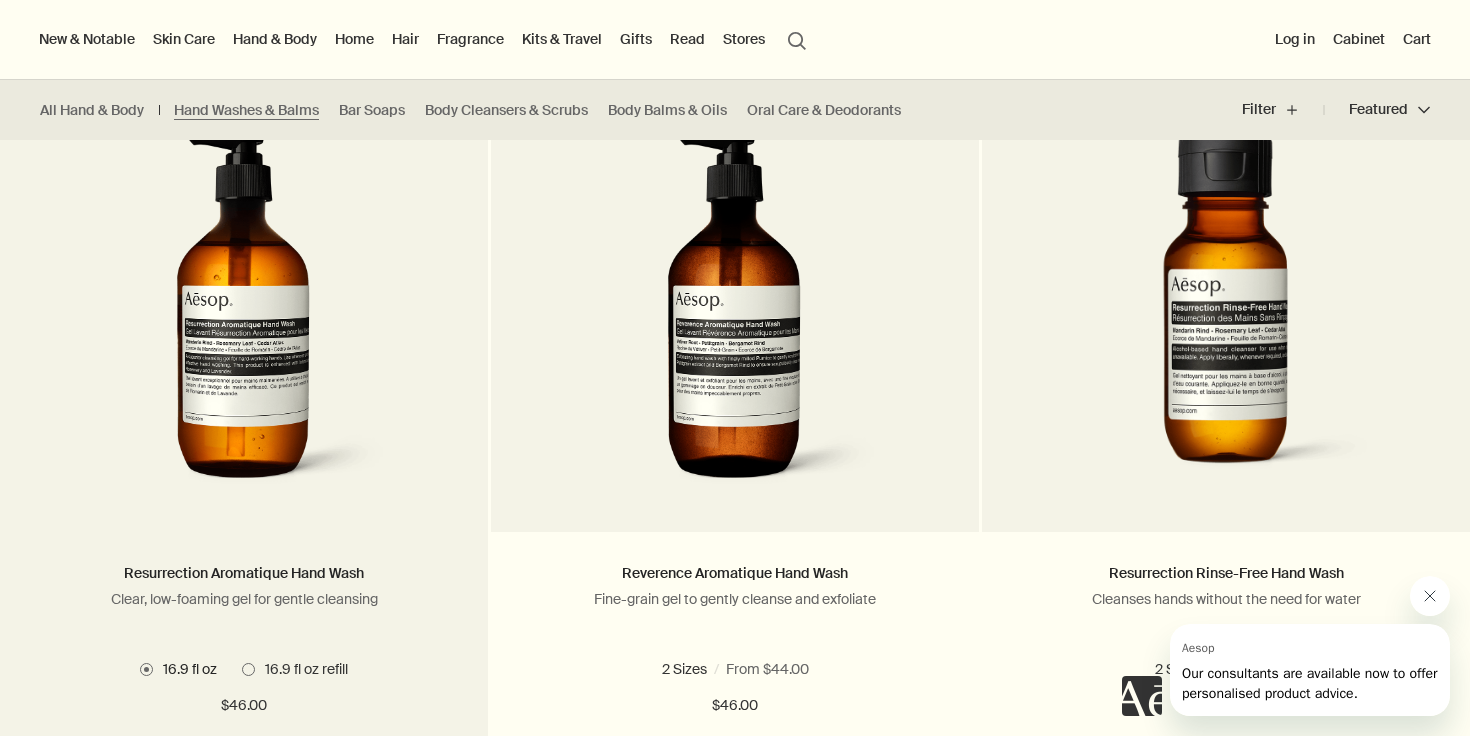 click at bounding box center (244, 317) 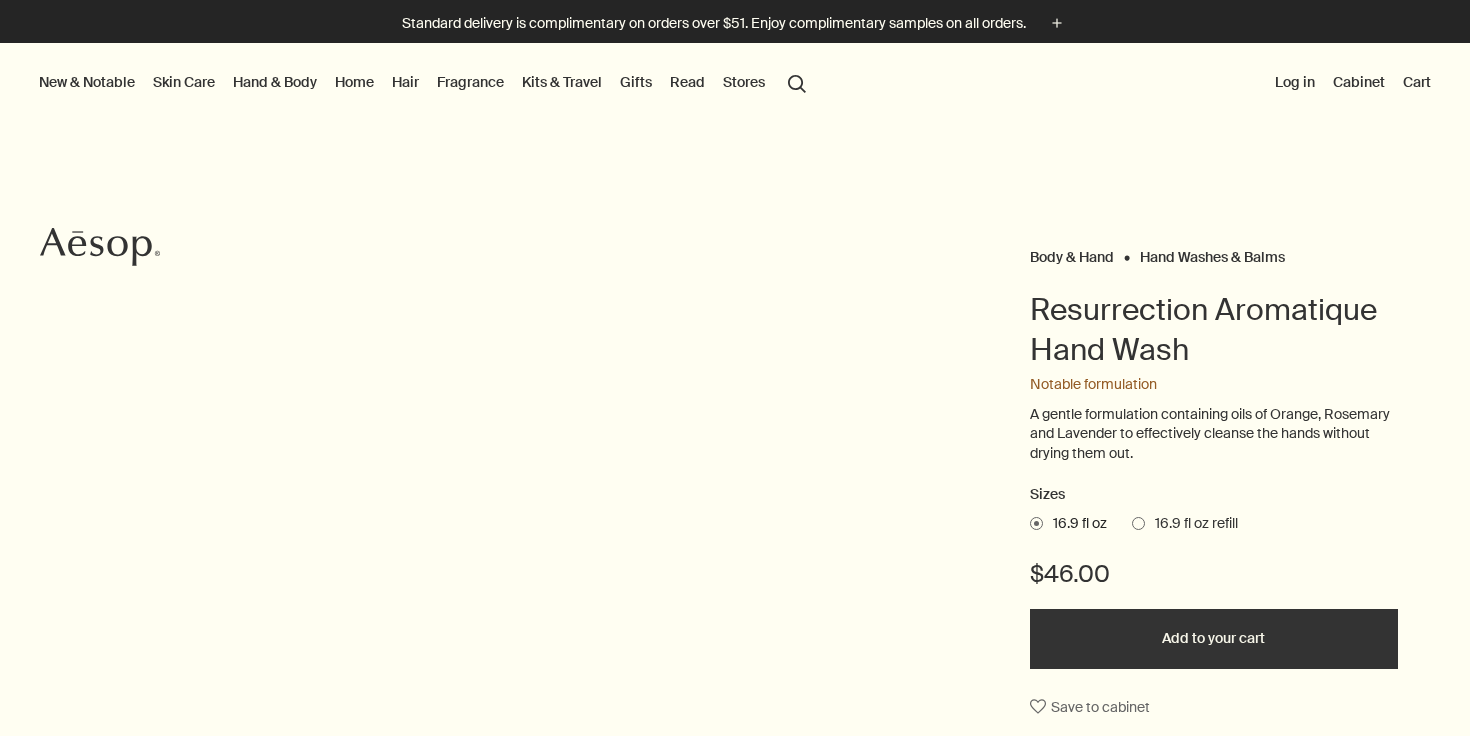 scroll, scrollTop: 0, scrollLeft: 0, axis: both 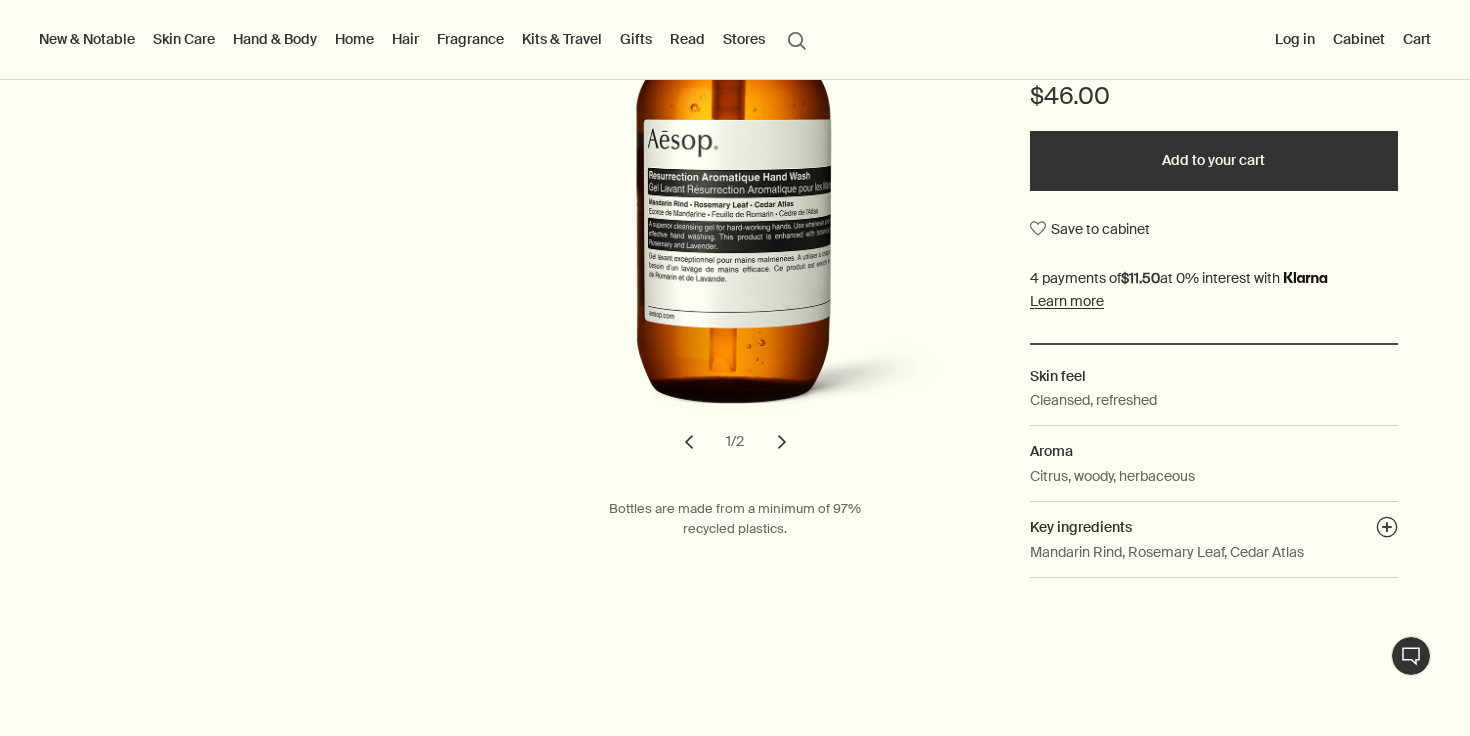 click on "chevron" at bounding box center (782, 442) 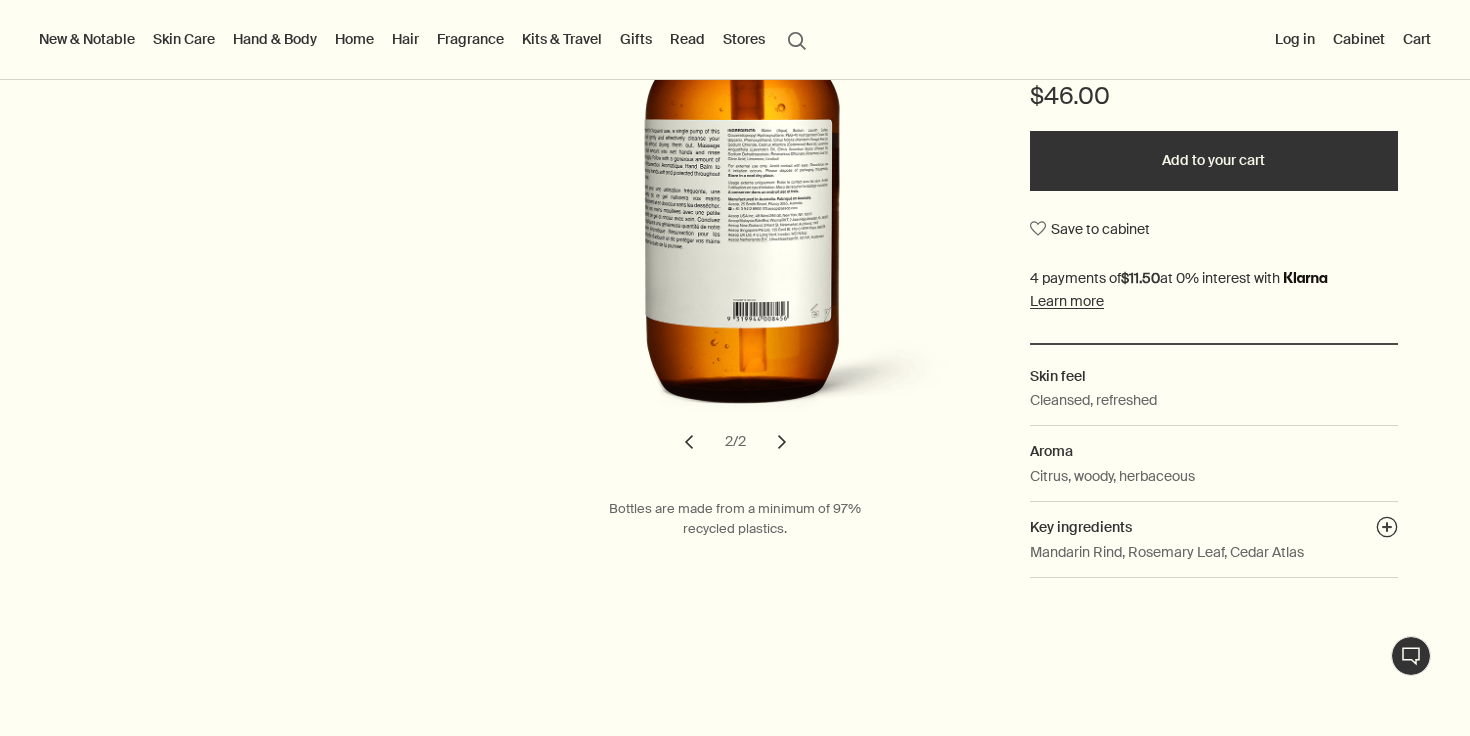 click on "chevron" at bounding box center (689, 442) 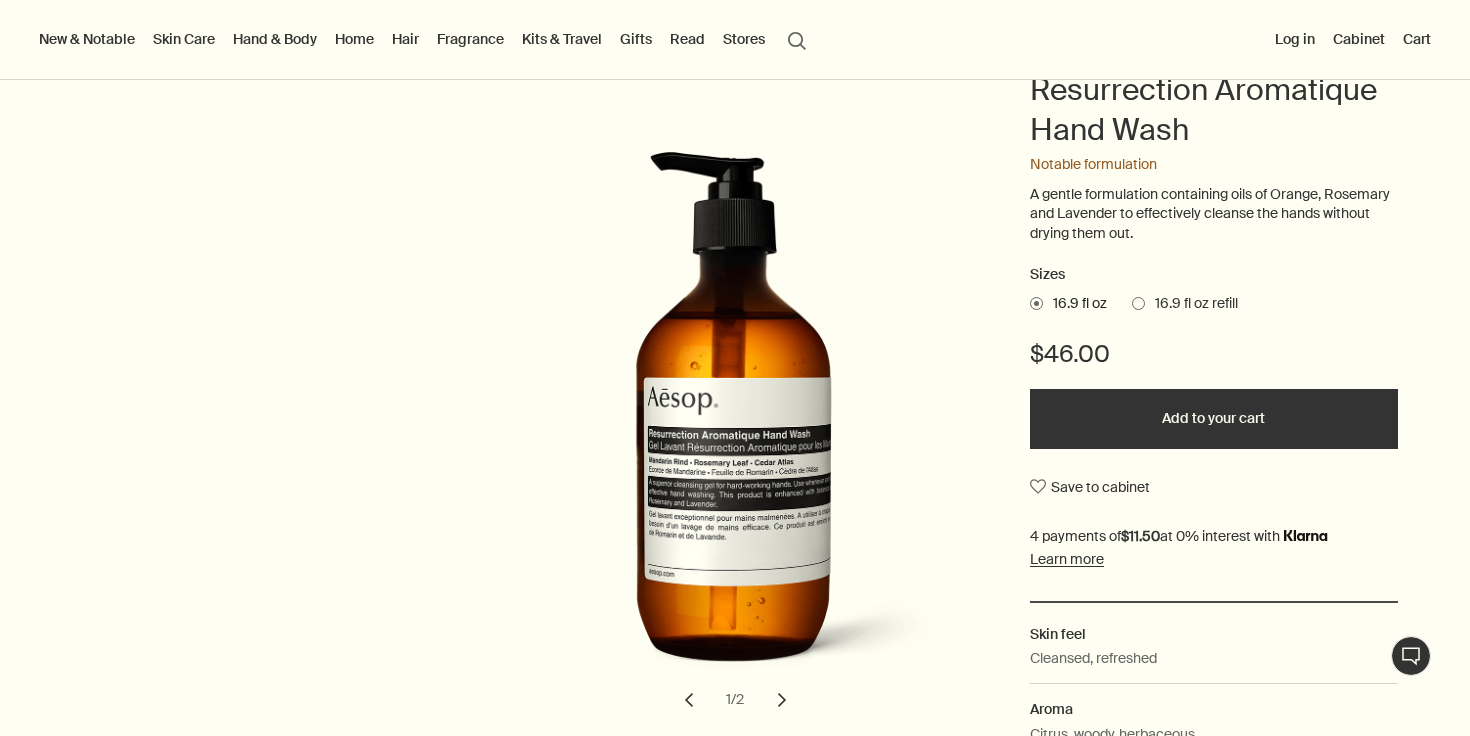 scroll, scrollTop: 221, scrollLeft: 0, axis: vertical 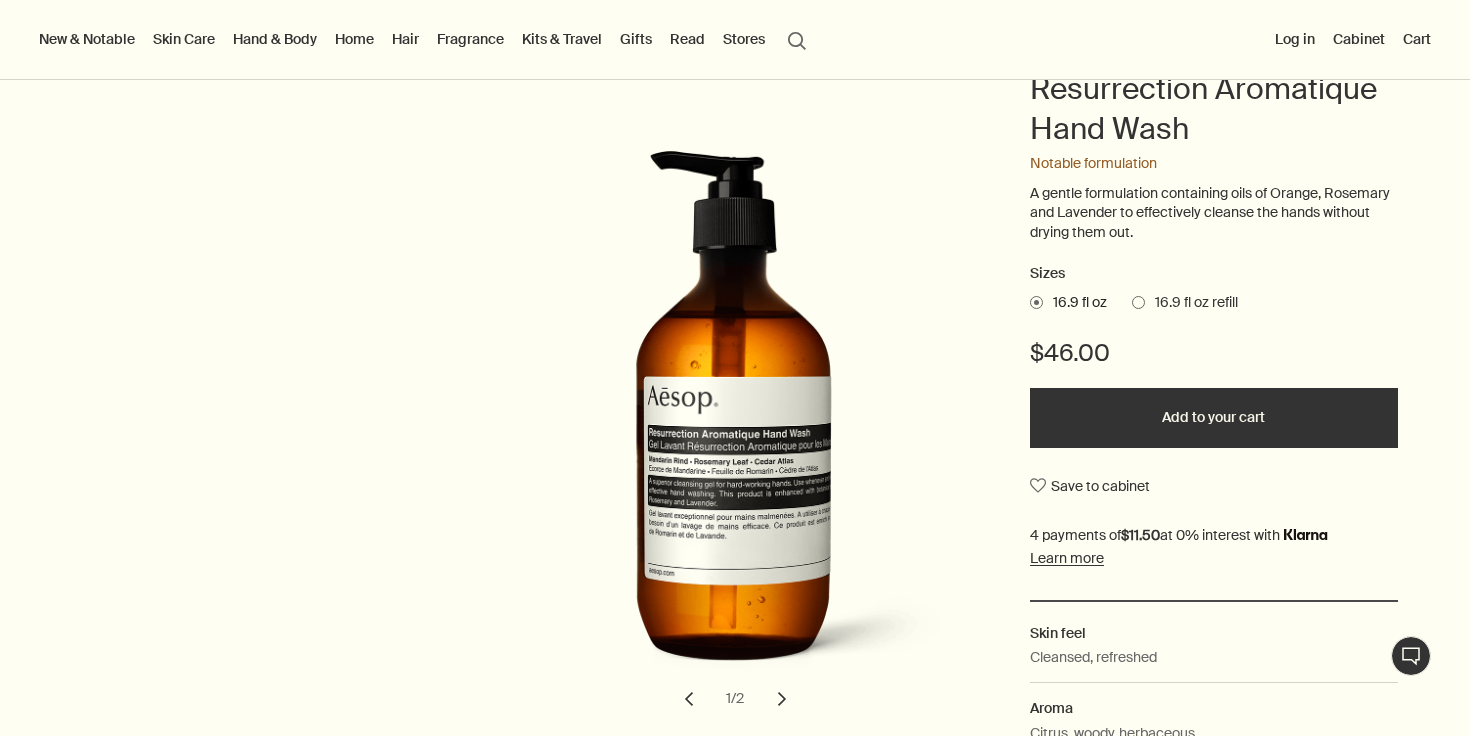 click on "Add to your cart" at bounding box center (1214, 418) 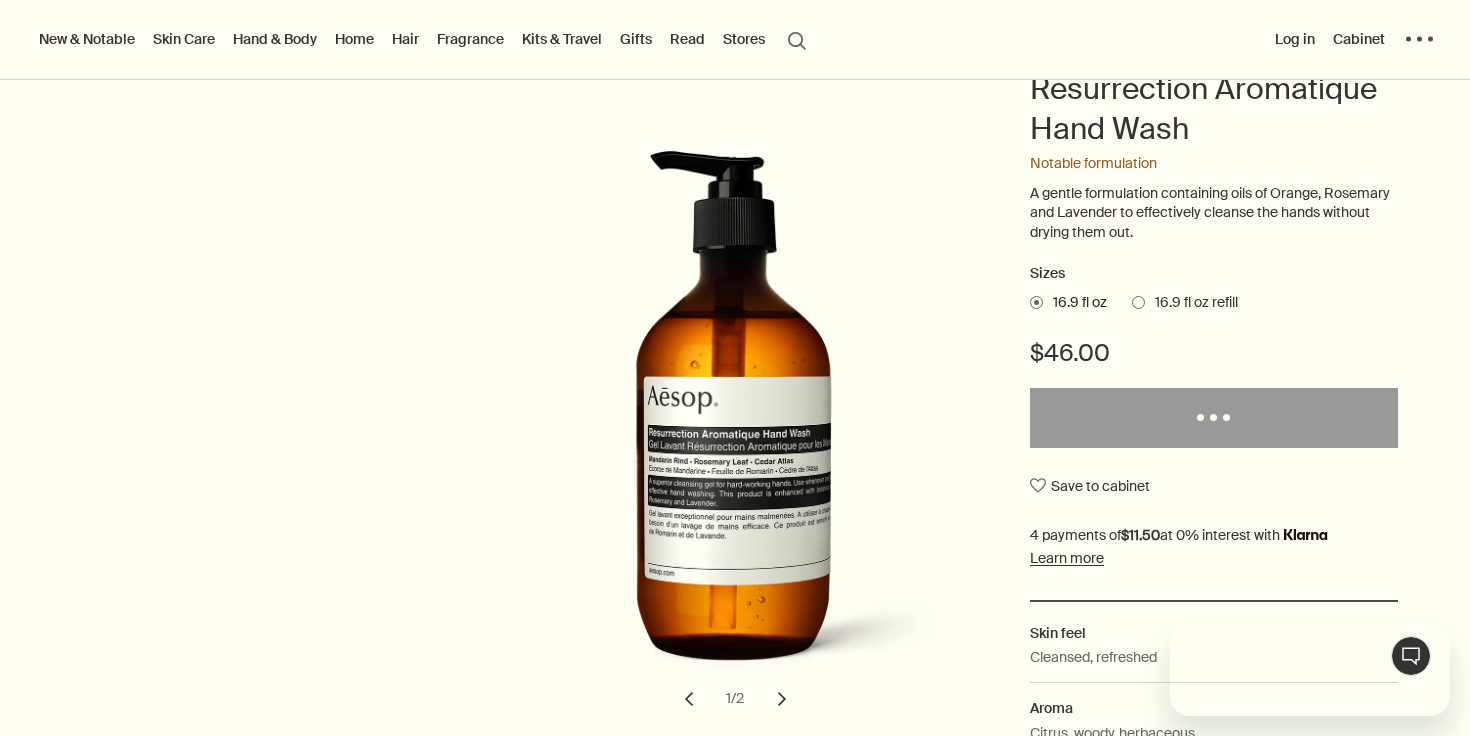 scroll, scrollTop: 0, scrollLeft: 0, axis: both 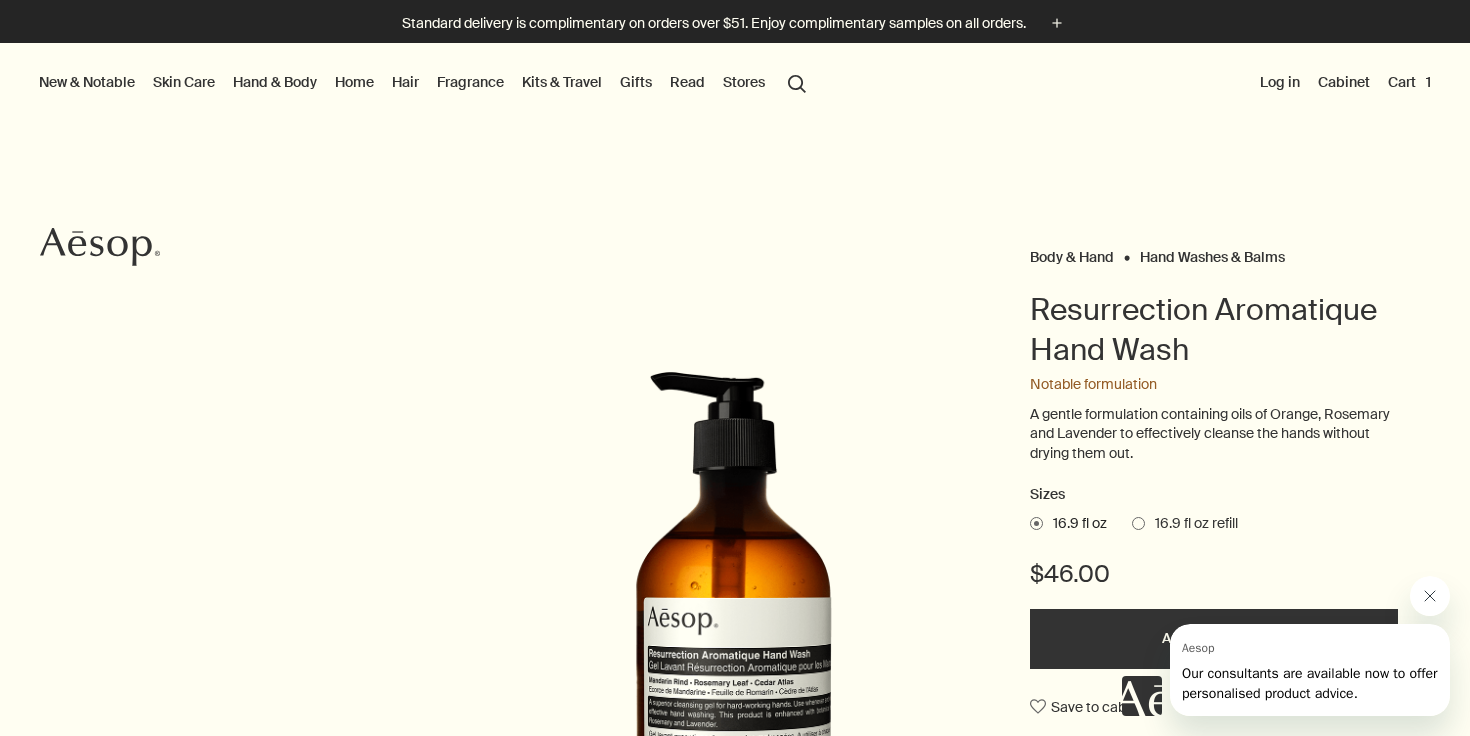click on "Hand & Body" at bounding box center (275, 82) 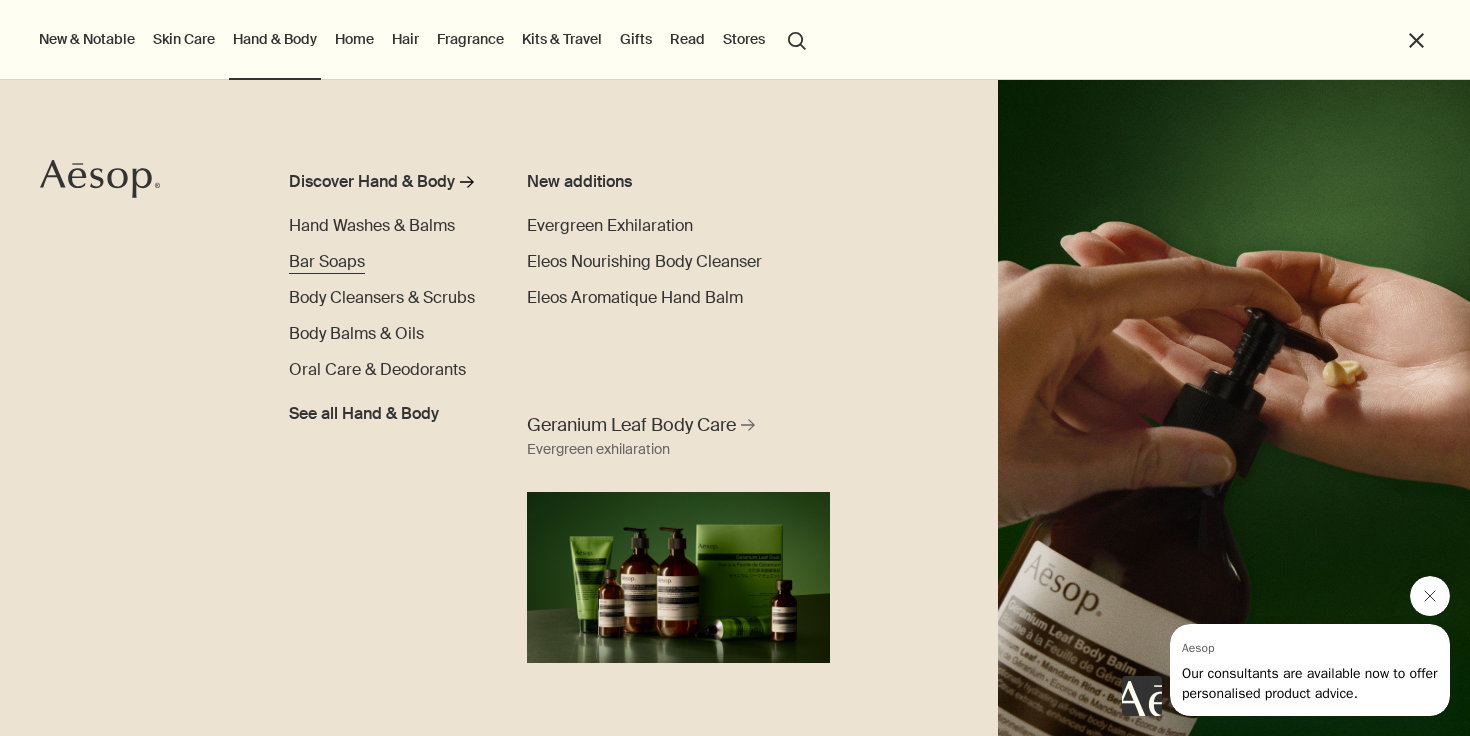 click on "Bar Soaps" at bounding box center (327, 261) 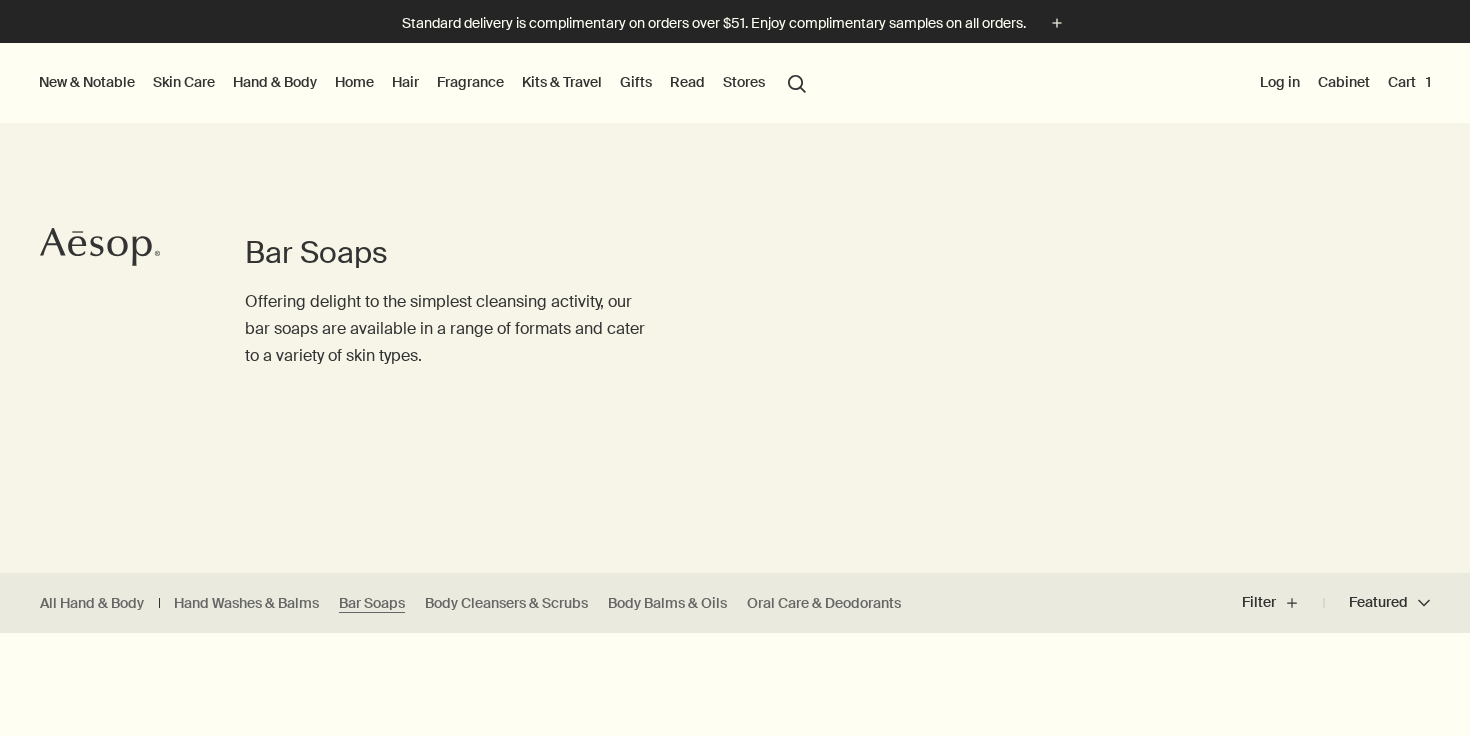 scroll, scrollTop: 0, scrollLeft: 0, axis: both 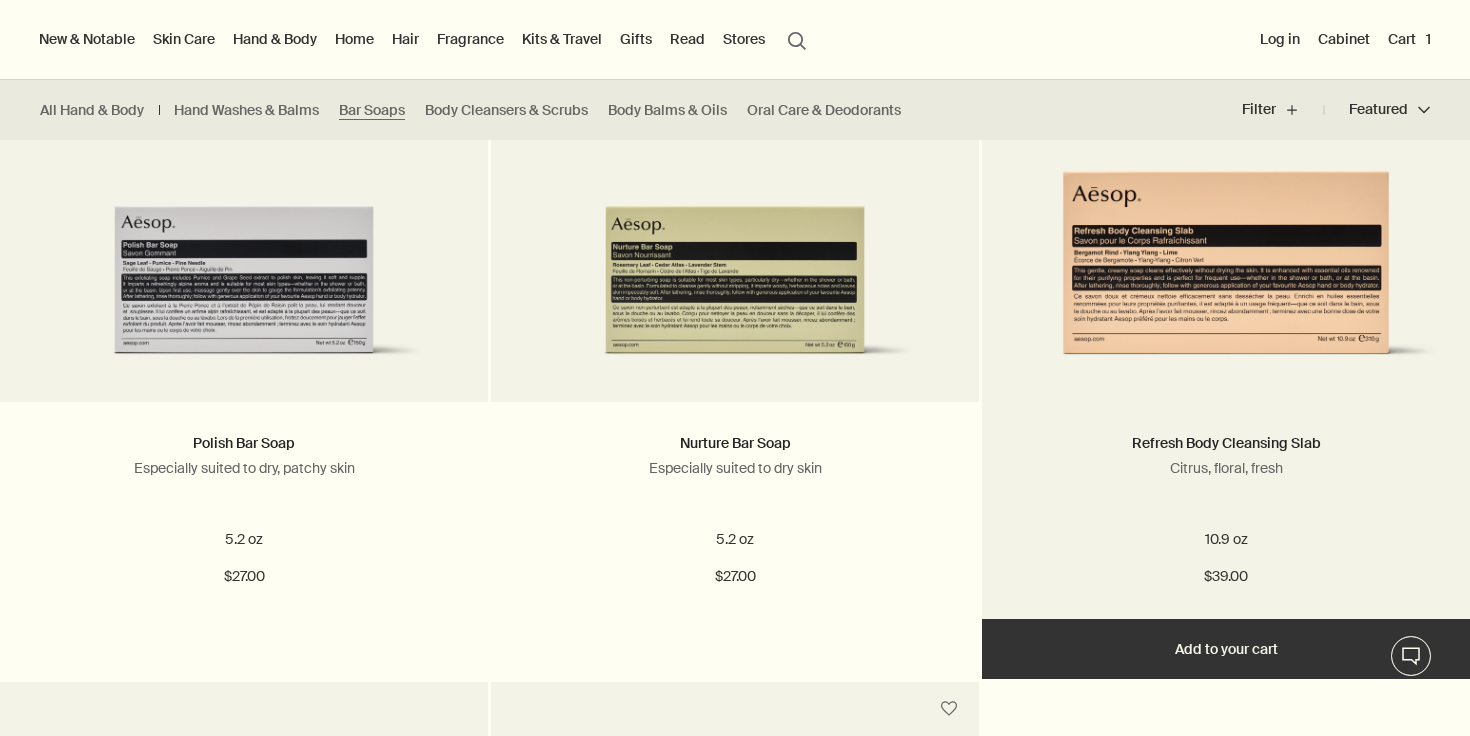 click on "Add Add to your cart" at bounding box center [1226, 649] 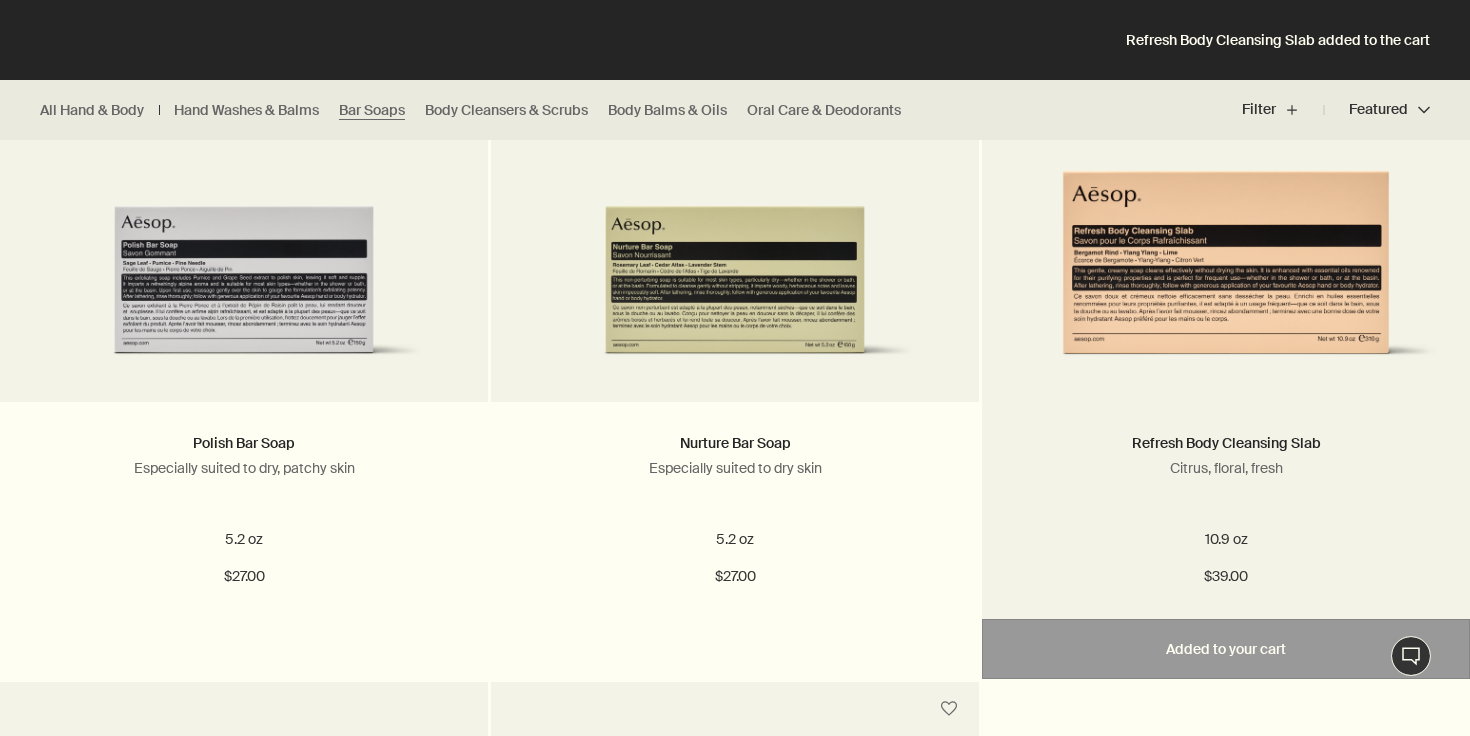 scroll, scrollTop: 0, scrollLeft: 0, axis: both 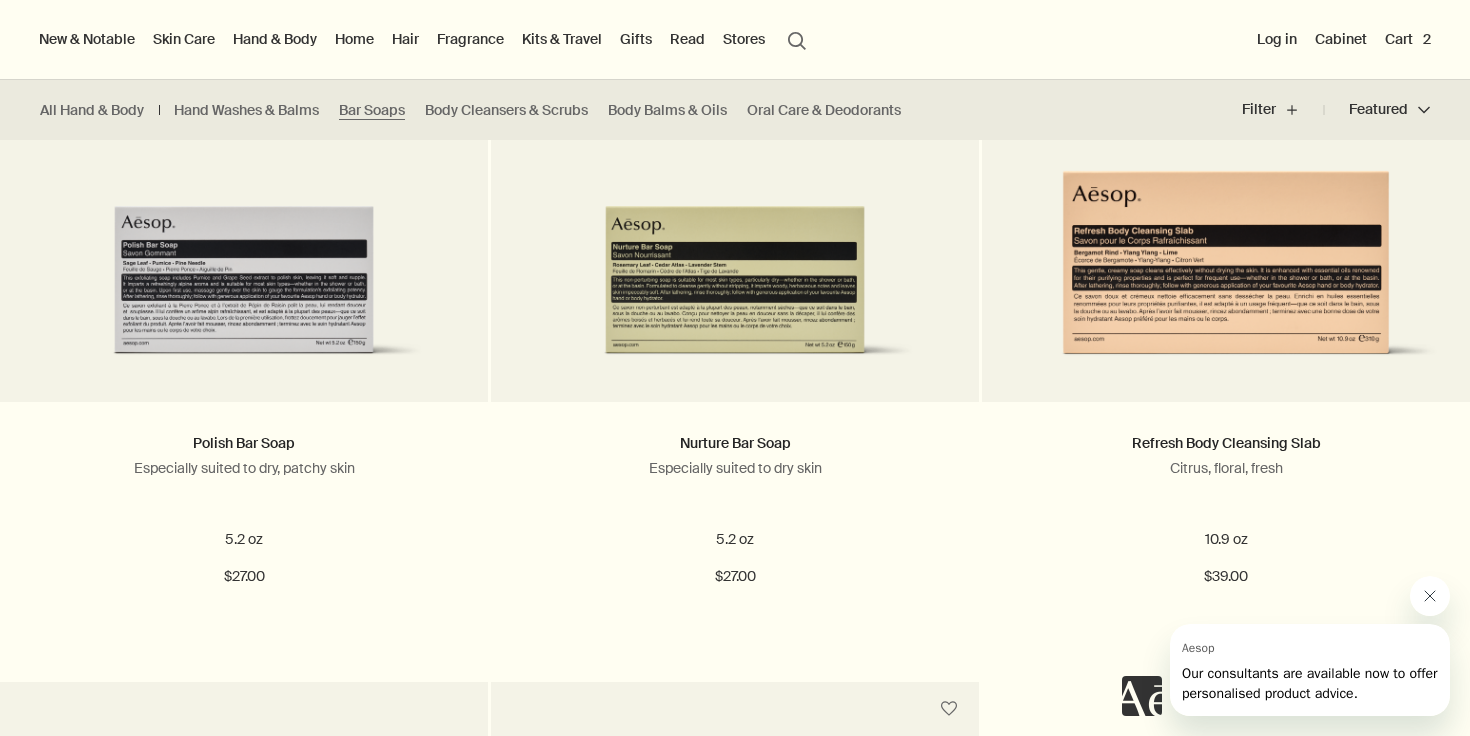 click on "Cart 2" at bounding box center (1408, 39) 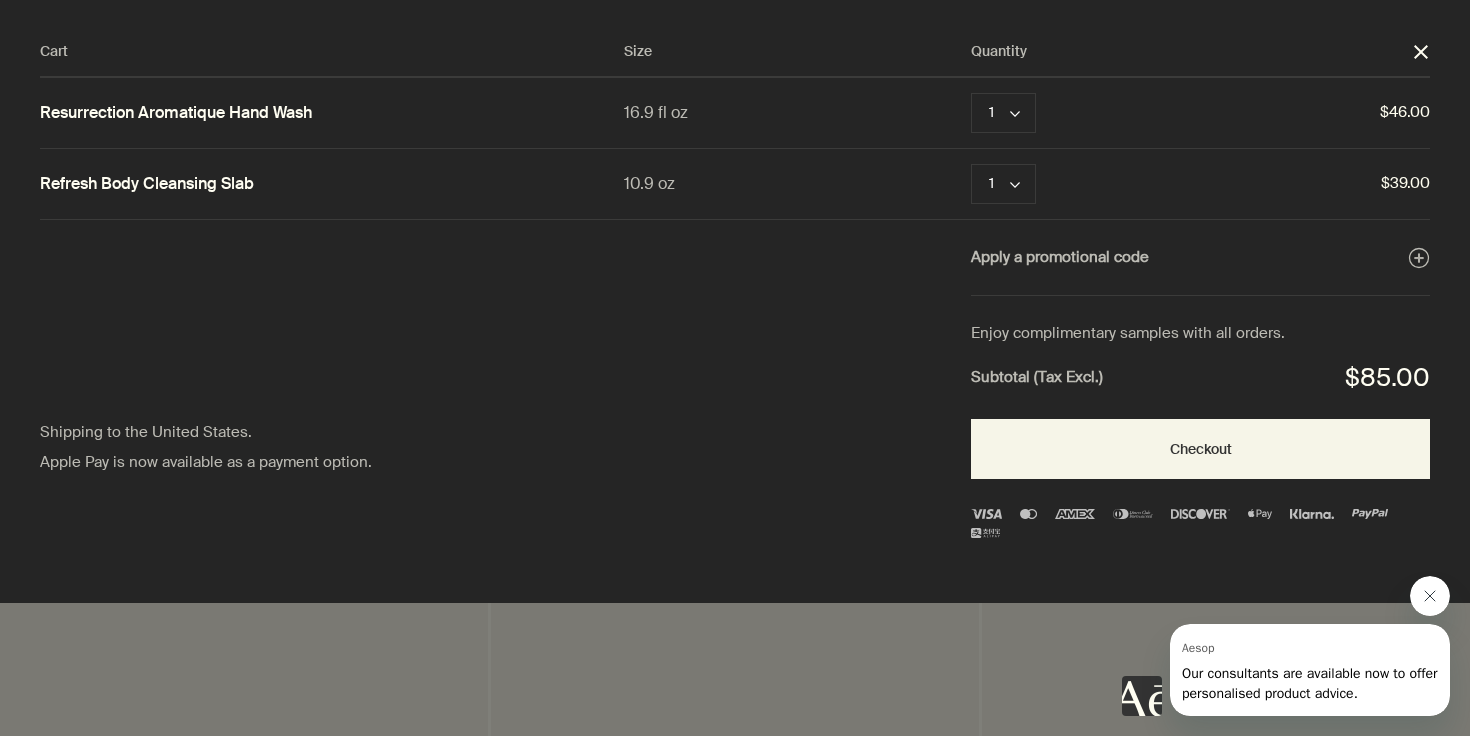 scroll, scrollTop: 0, scrollLeft: 0, axis: both 